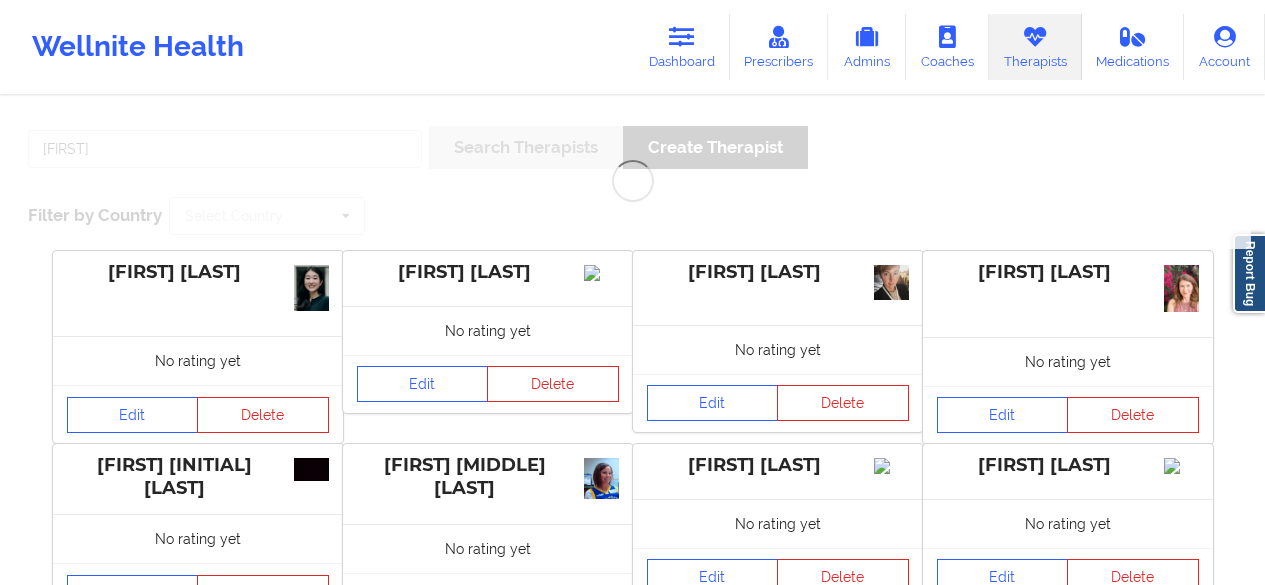 scroll, scrollTop: 0, scrollLeft: 0, axis: both 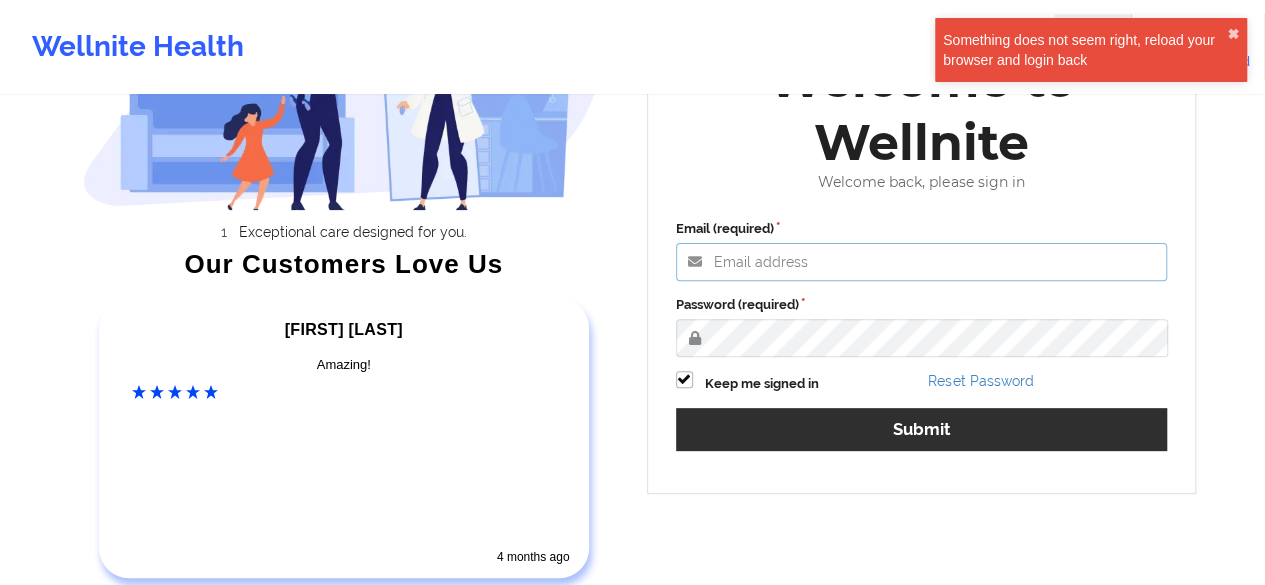 type on "[EMAIL]" 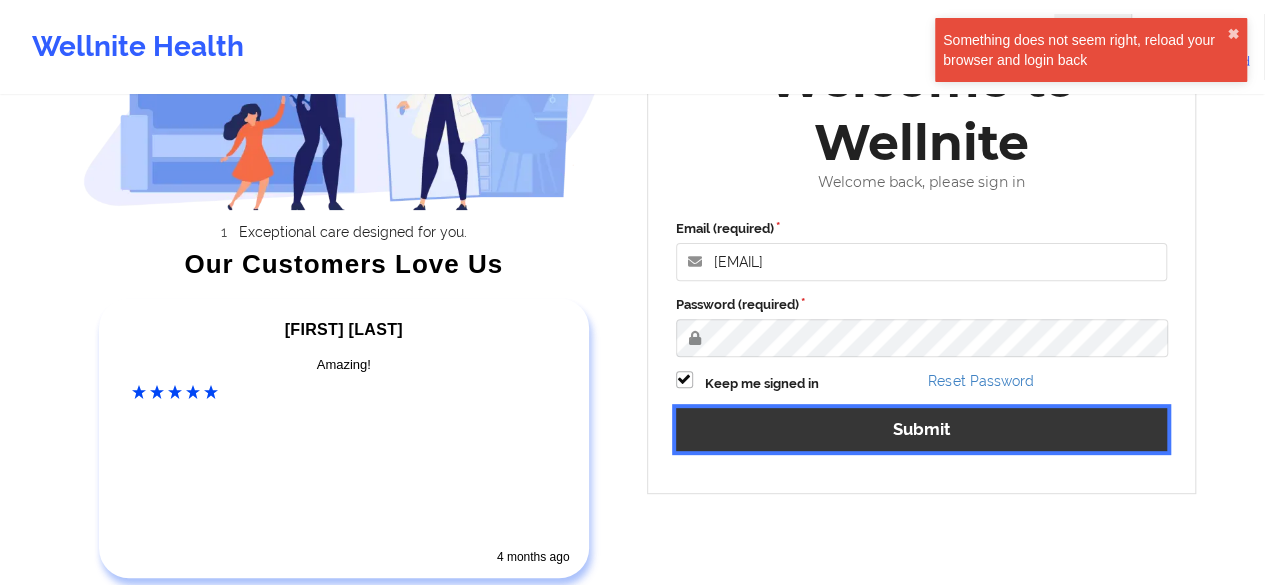 click on "Submit" at bounding box center [922, 429] 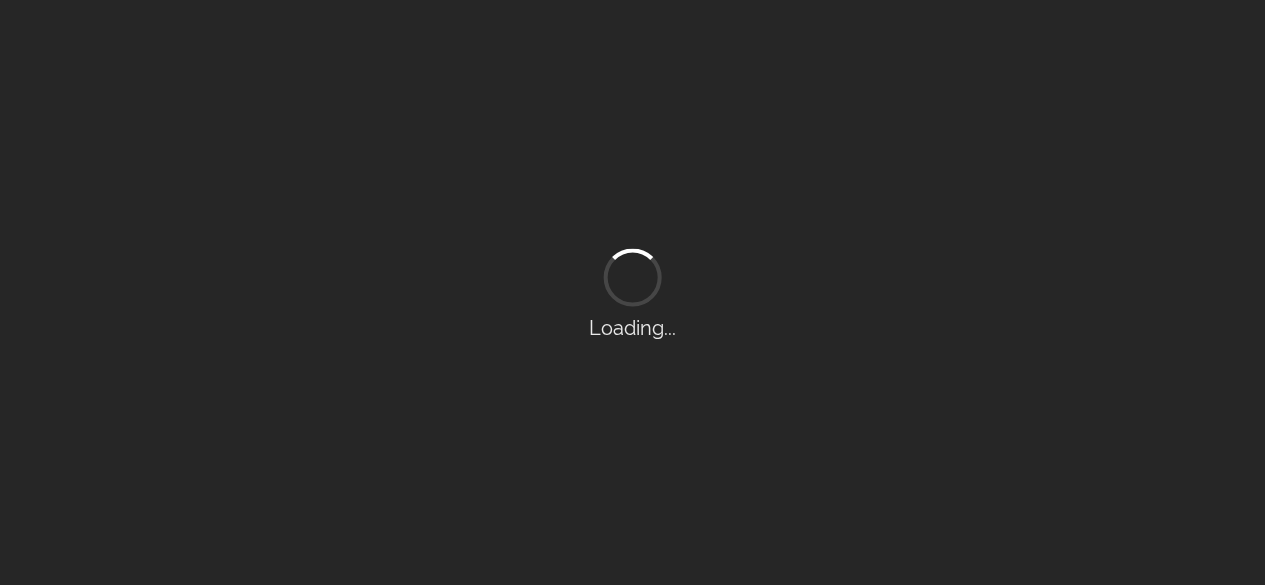 scroll, scrollTop: 0, scrollLeft: 0, axis: both 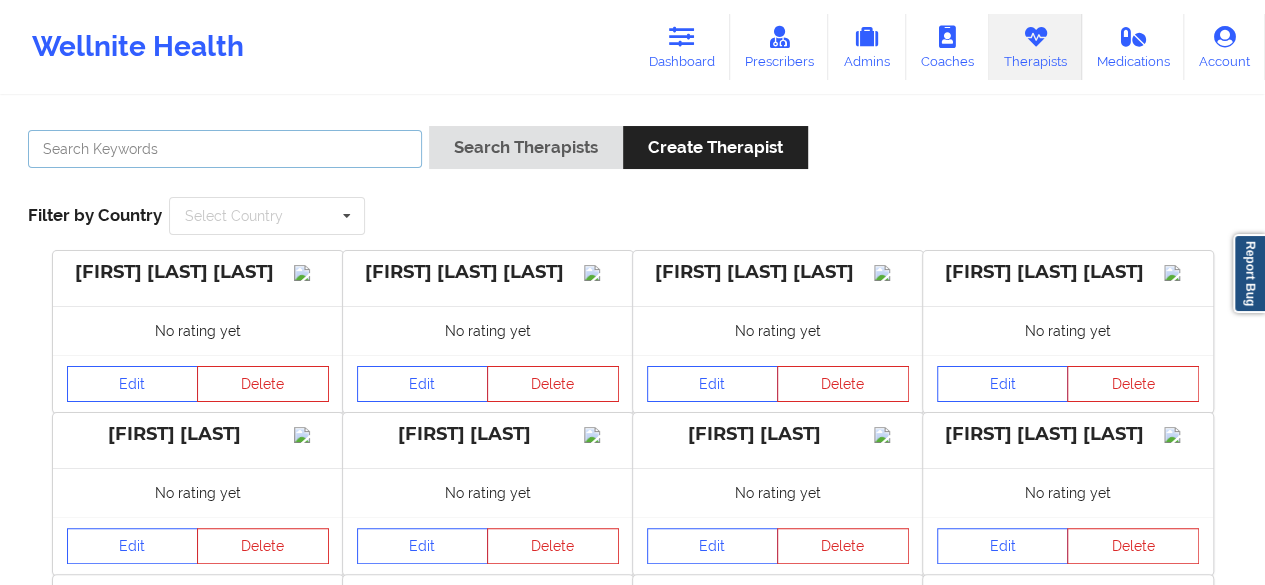 click at bounding box center [225, 149] 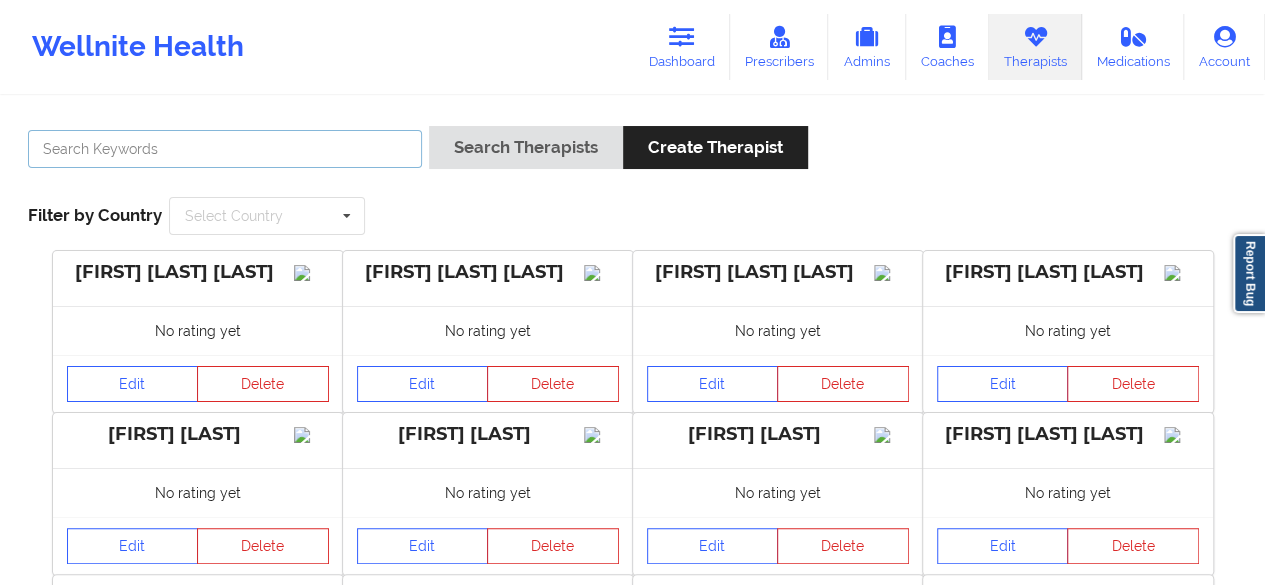paste on "[FIRST] [LAST]" 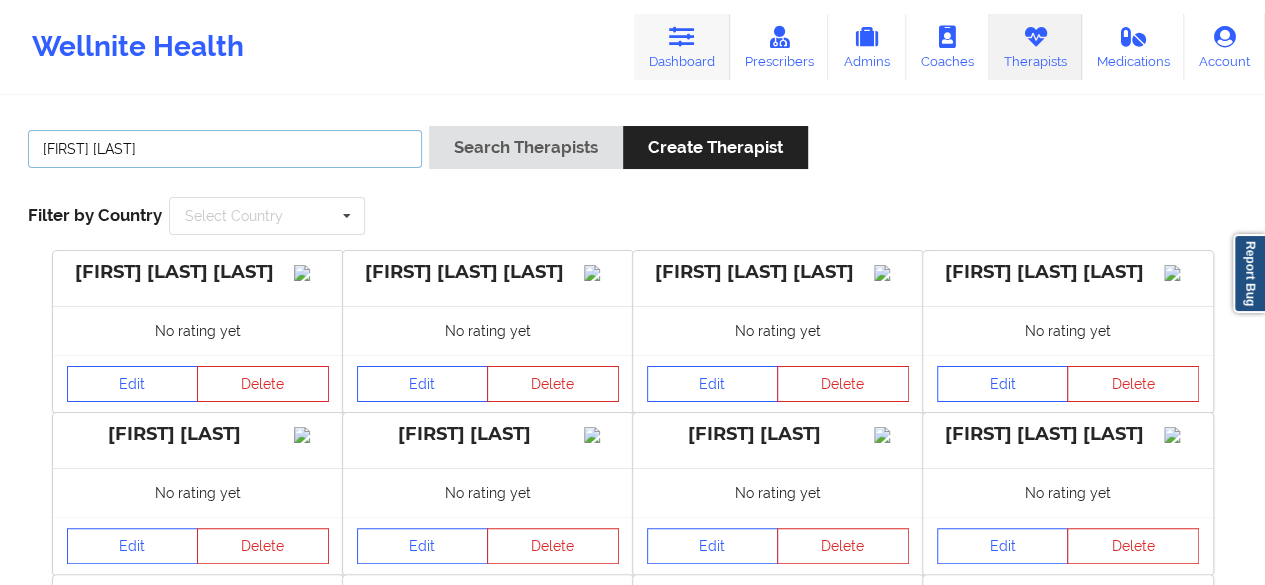 type on "[FIRST] [LAST]" 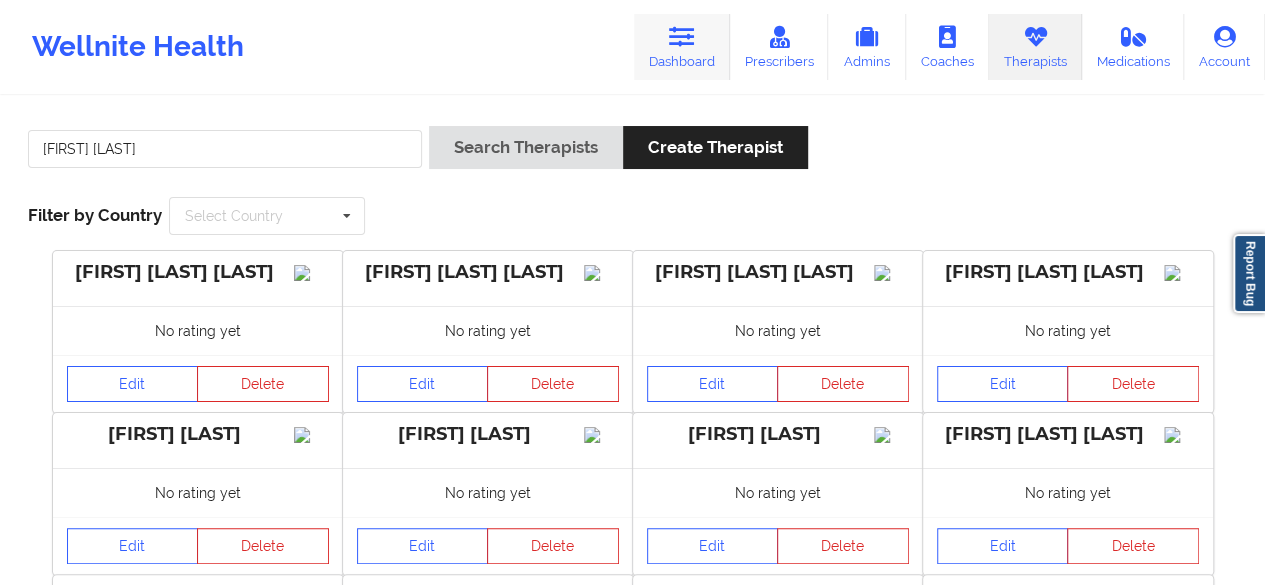 click on "Dashboard" at bounding box center (682, 47) 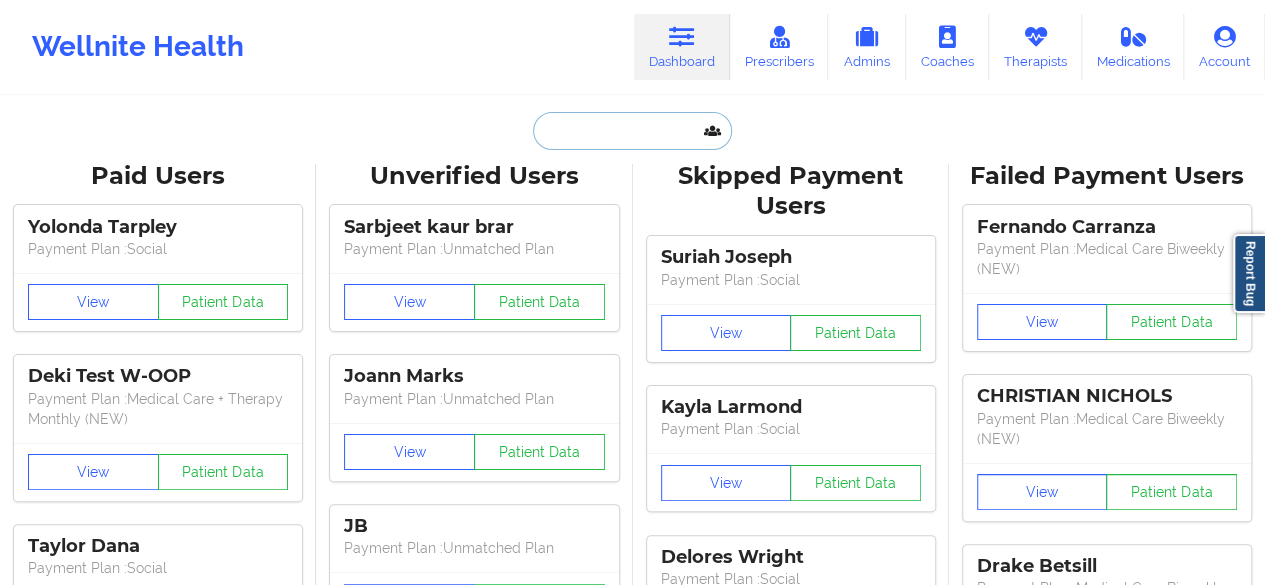click at bounding box center [632, 131] 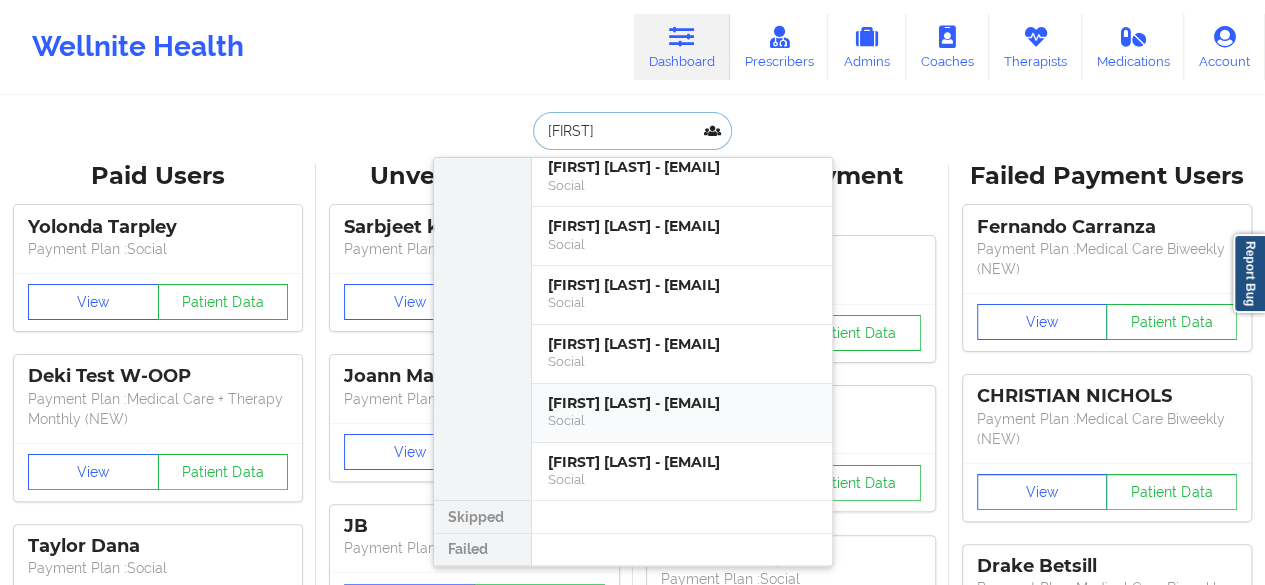scroll, scrollTop: 0, scrollLeft: 0, axis: both 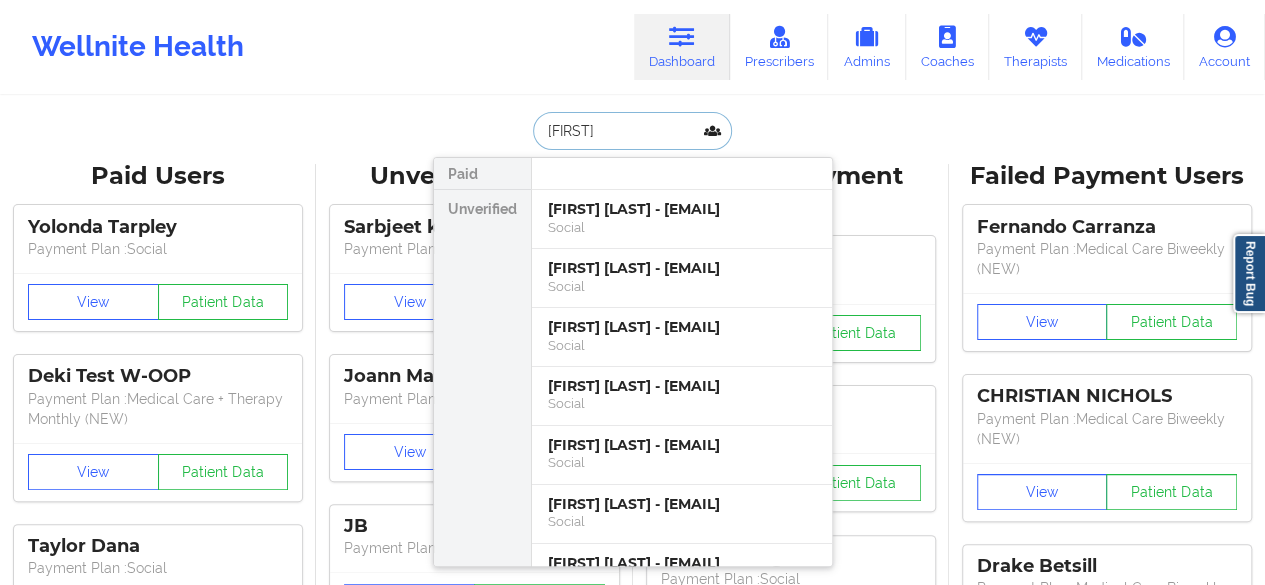 click on "[FIRST]" at bounding box center [632, 131] 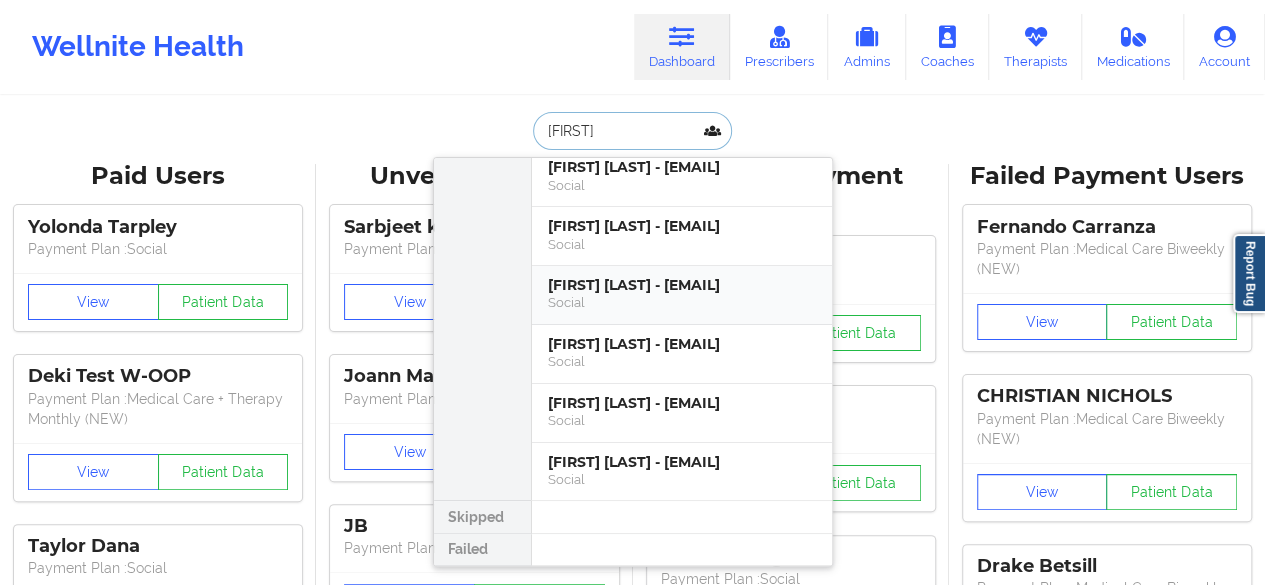 scroll, scrollTop: 227, scrollLeft: 0, axis: vertical 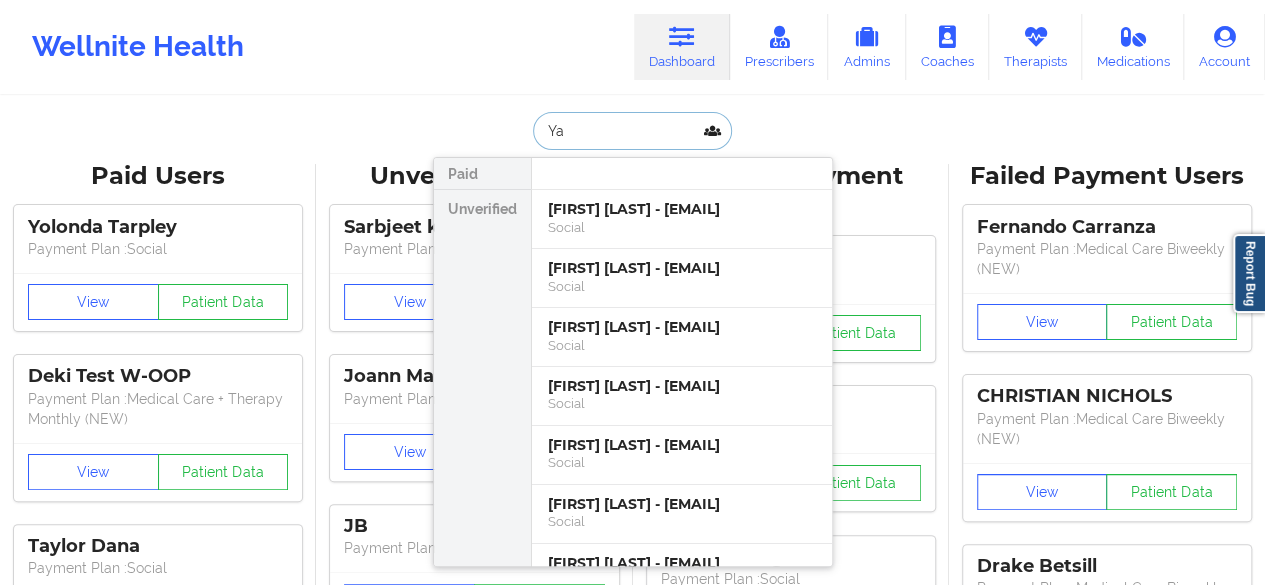 type on "Y" 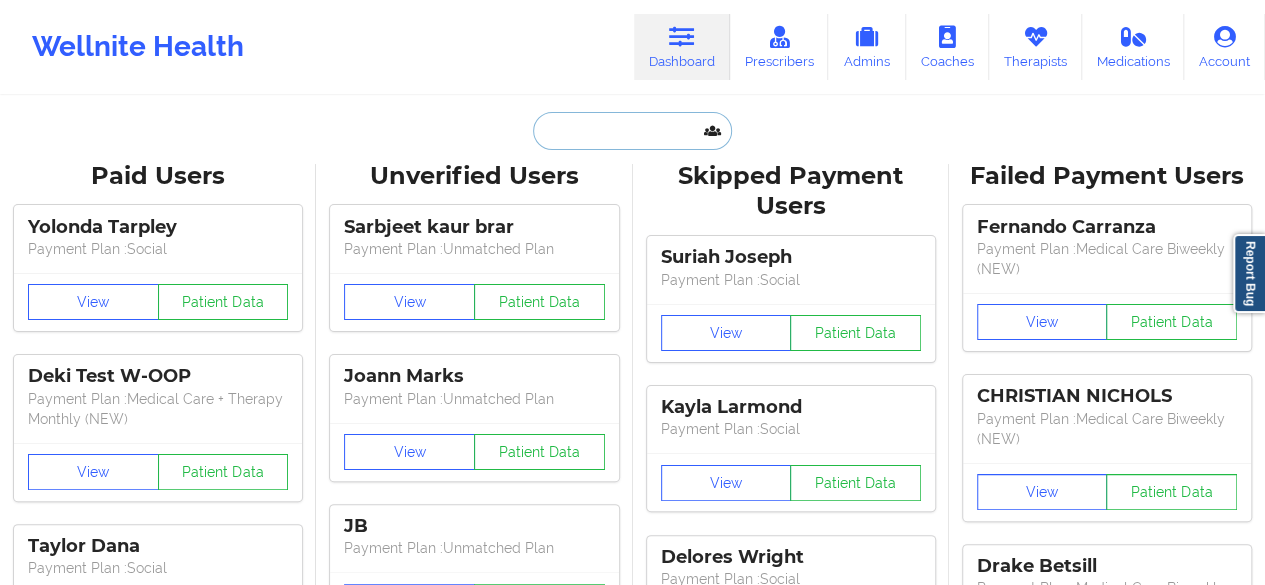 paste on "[FIRST] [LAST]" 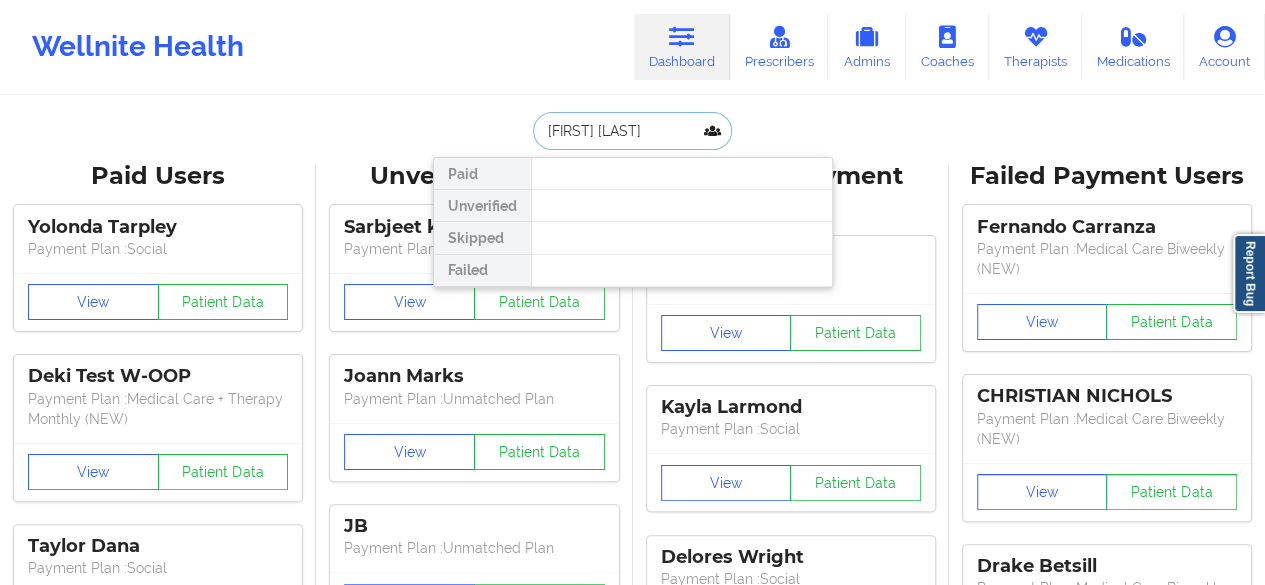 click on "[FIRST] [LAST]" at bounding box center [632, 131] 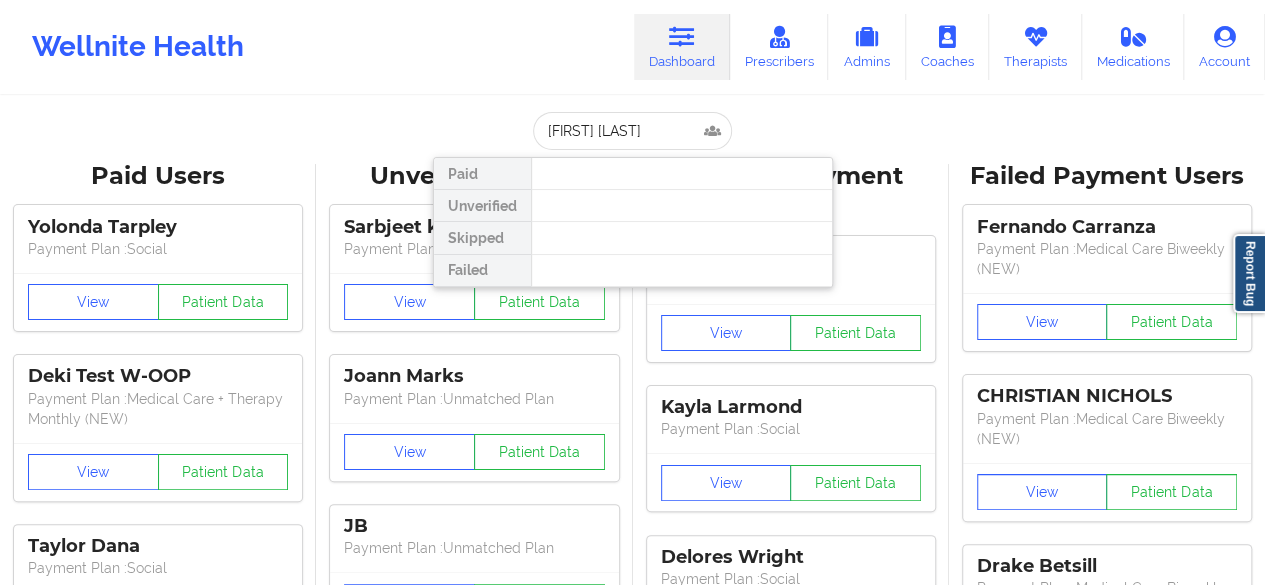 click on "[FIRST] [LAST] Paid Unverified Skipped Failed" at bounding box center (633, 131) 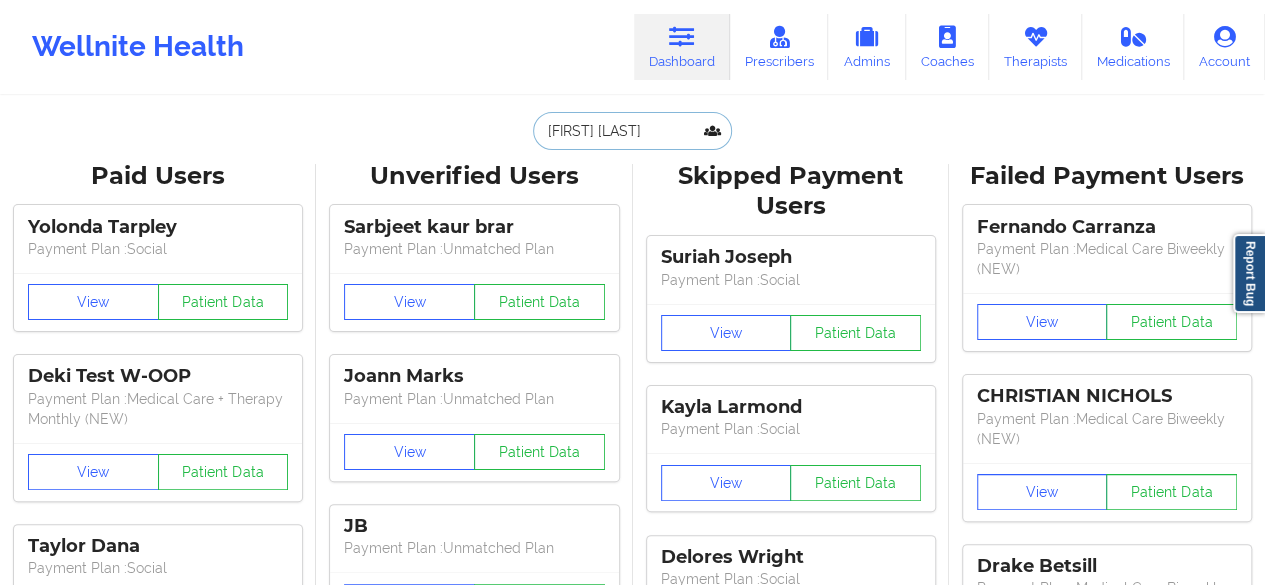 click on "[FIRST] [LAST]" at bounding box center (632, 131) 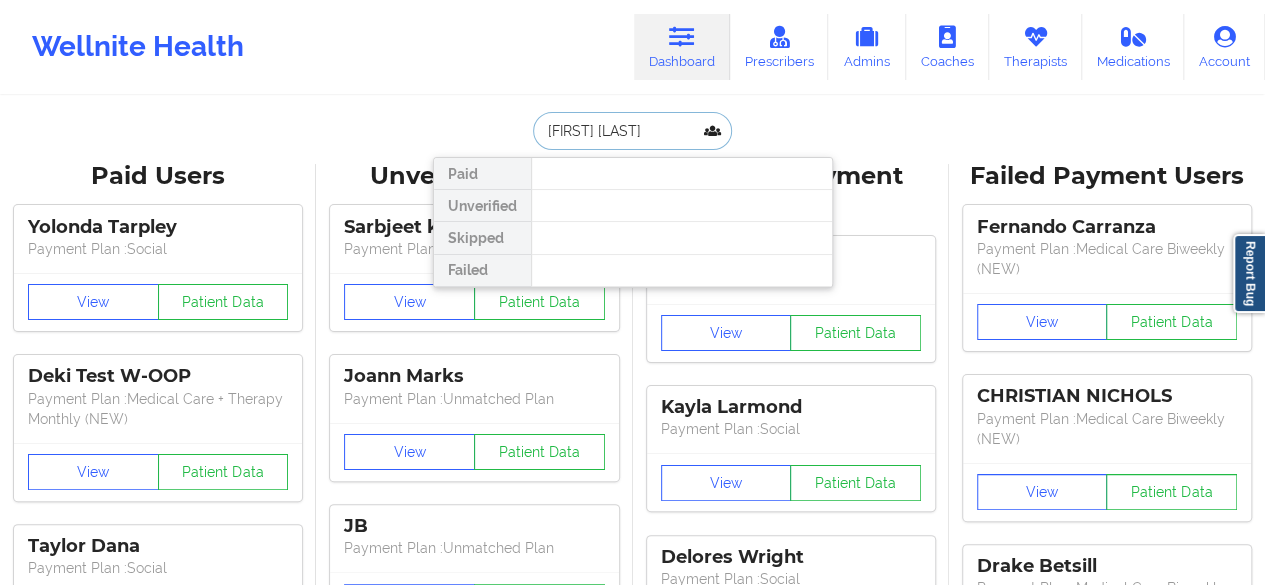 click on "[FIRST] [LAST]" at bounding box center [632, 131] 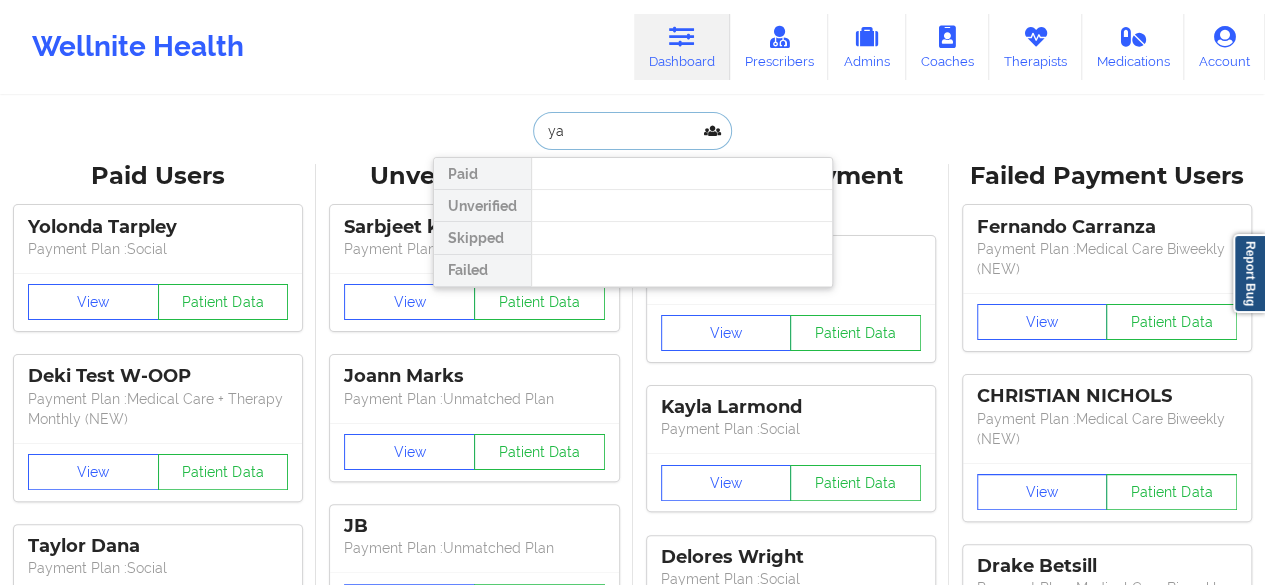 type on "y" 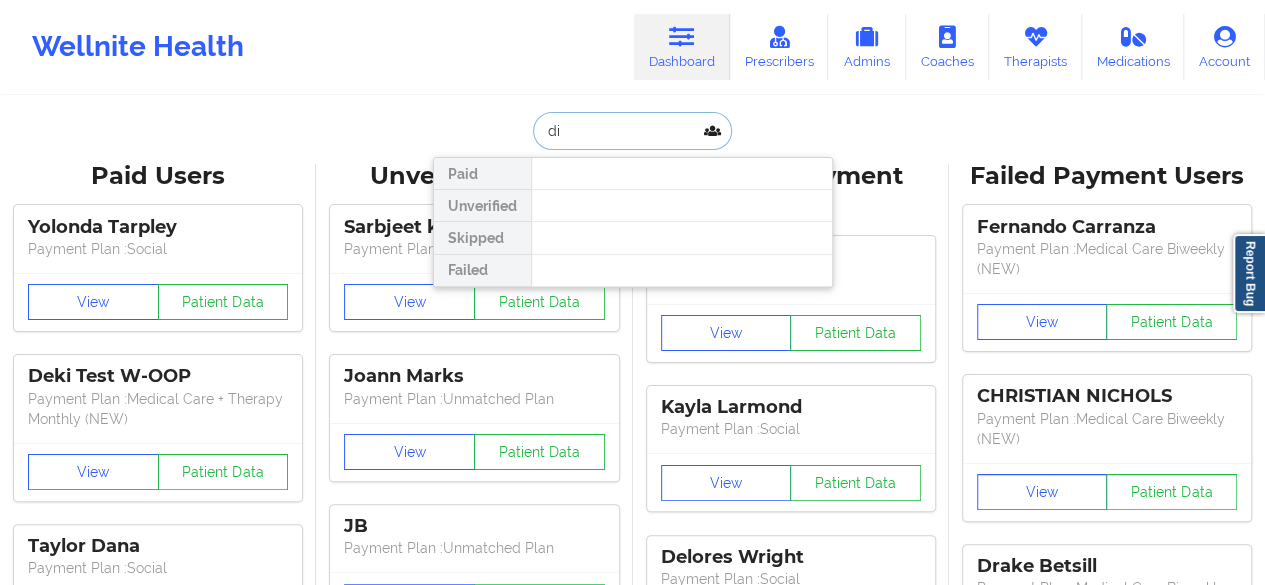 type on "d" 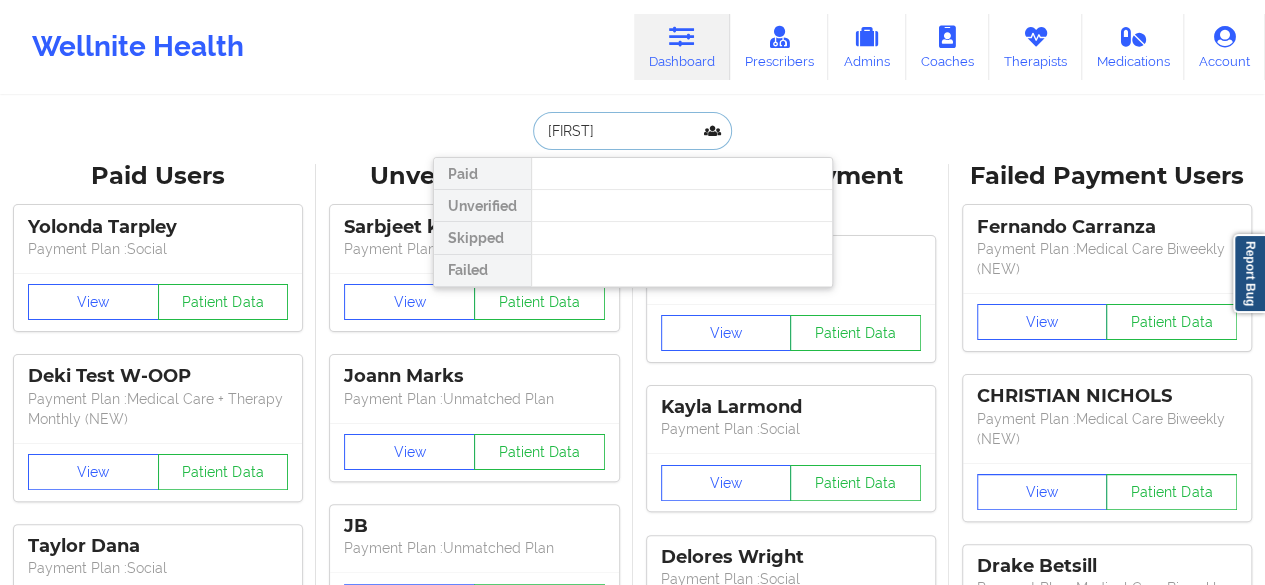 type on "D" 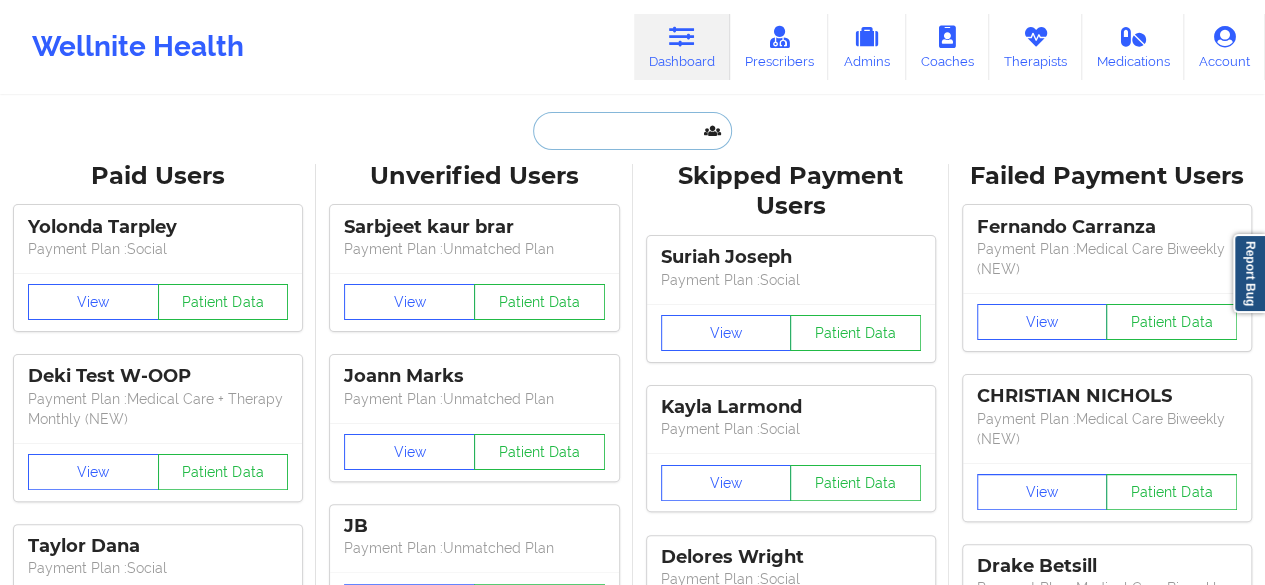 paste on "[PHONE]" 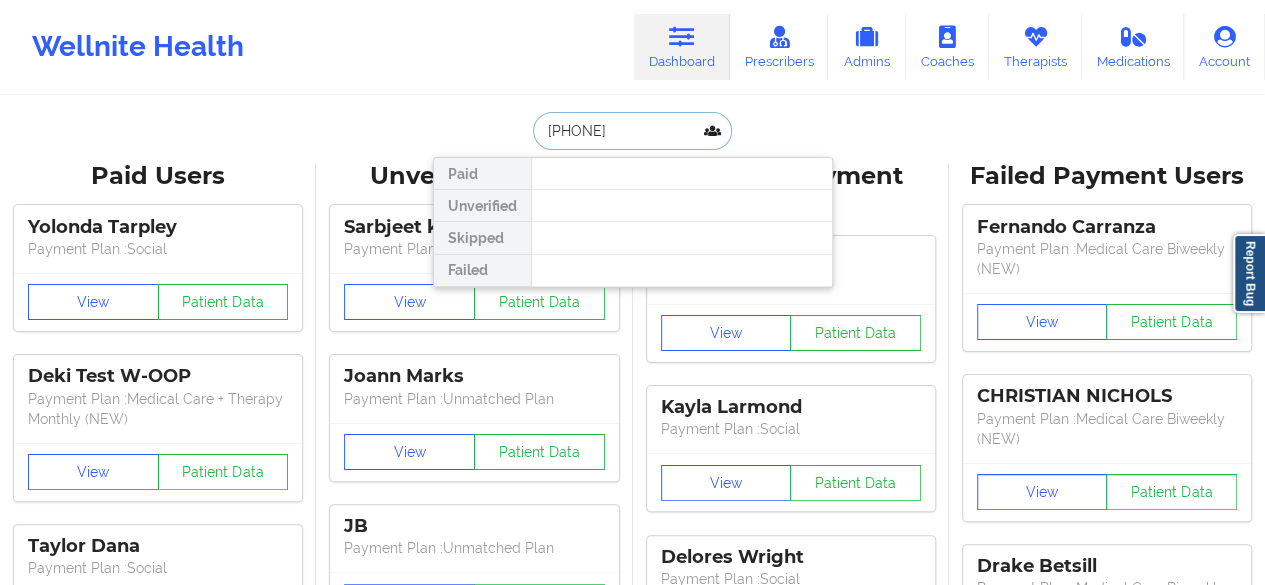 click on "[PHONE]" at bounding box center [632, 131] 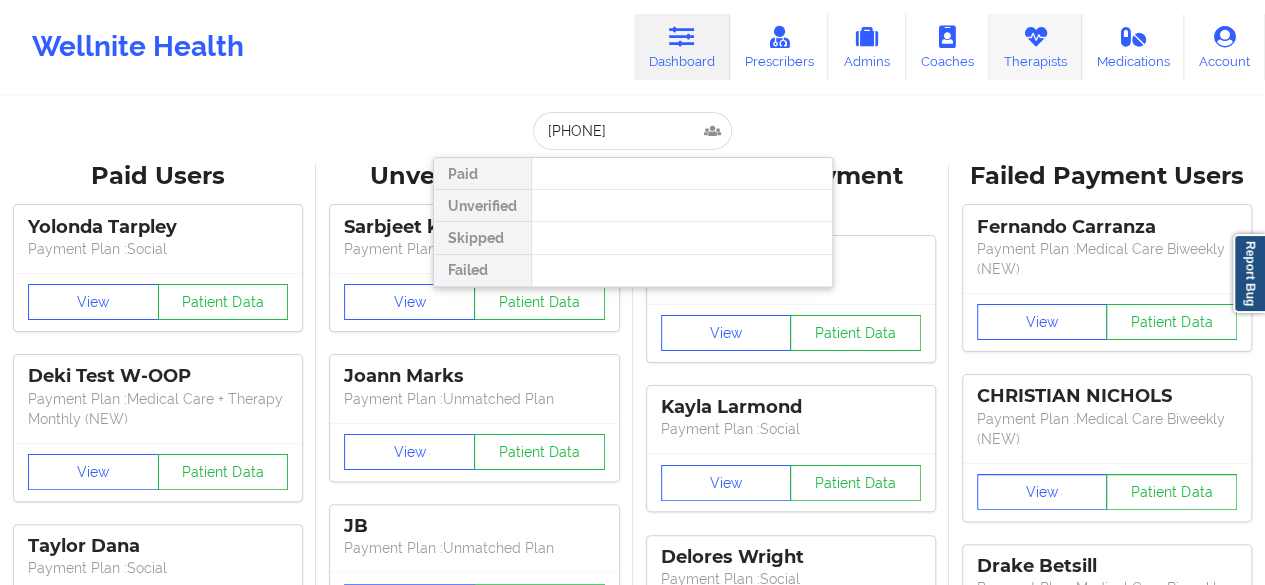 click at bounding box center [1035, 37] 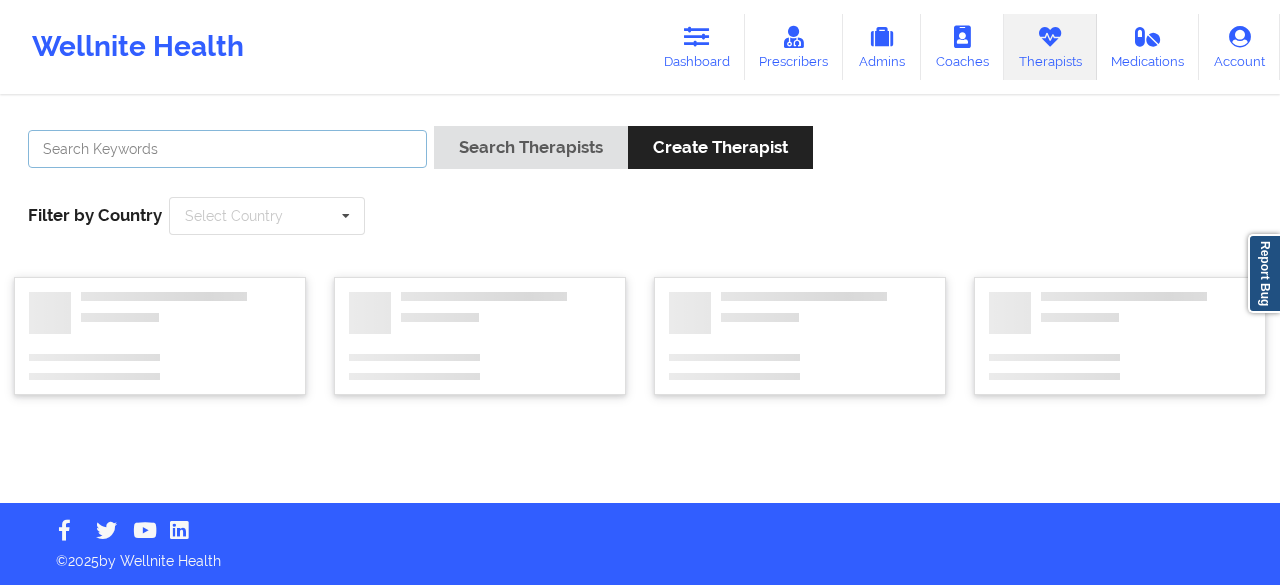 click at bounding box center (227, 149) 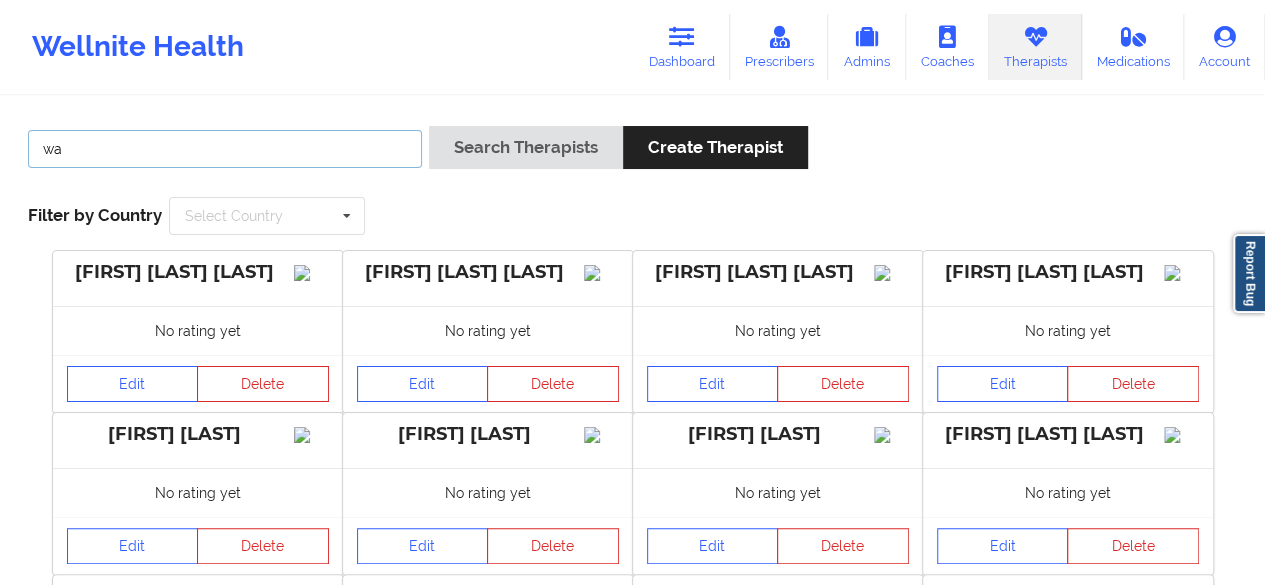 type on "w" 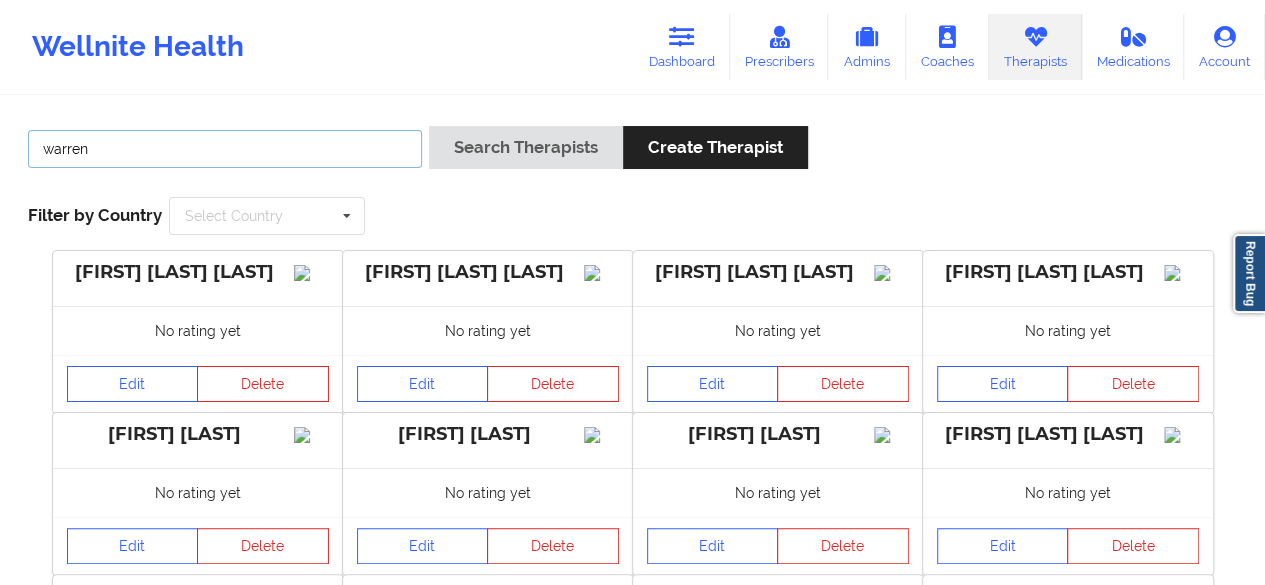 click on "Search Therapists" at bounding box center [526, 147] 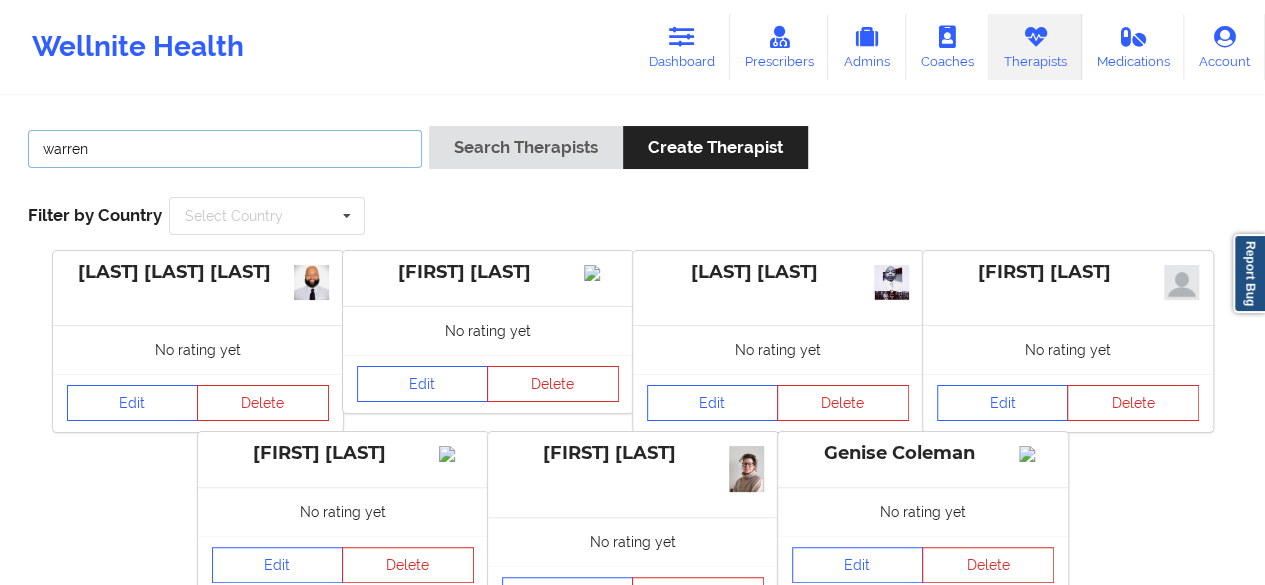 click on "warren" at bounding box center (225, 149) 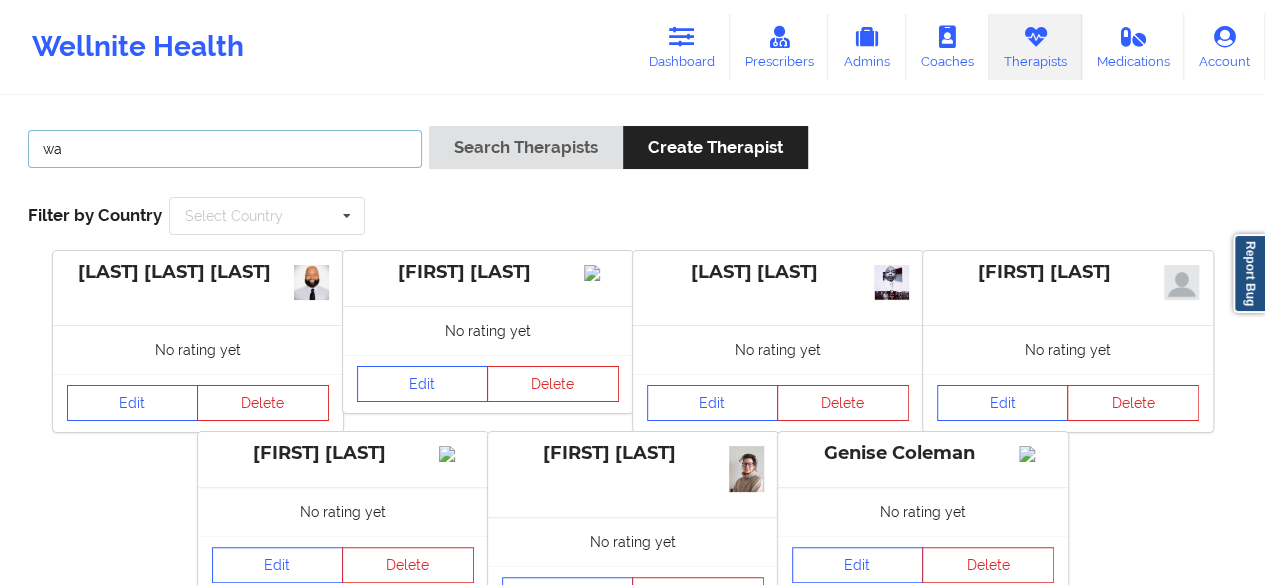 type on "w" 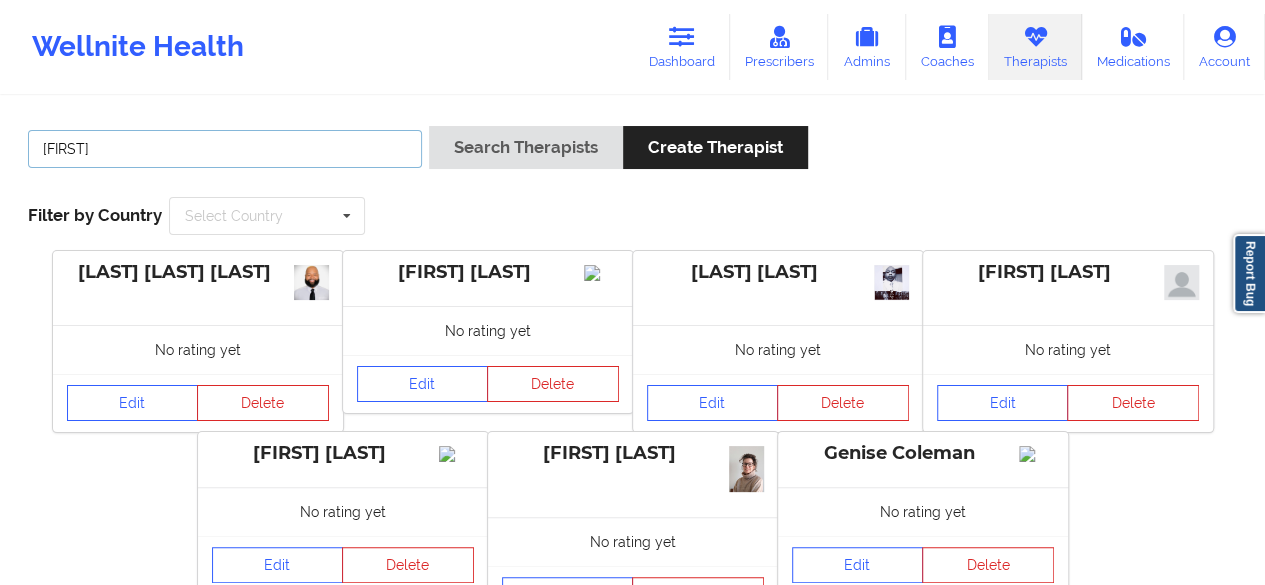 type on "[FIRST]" 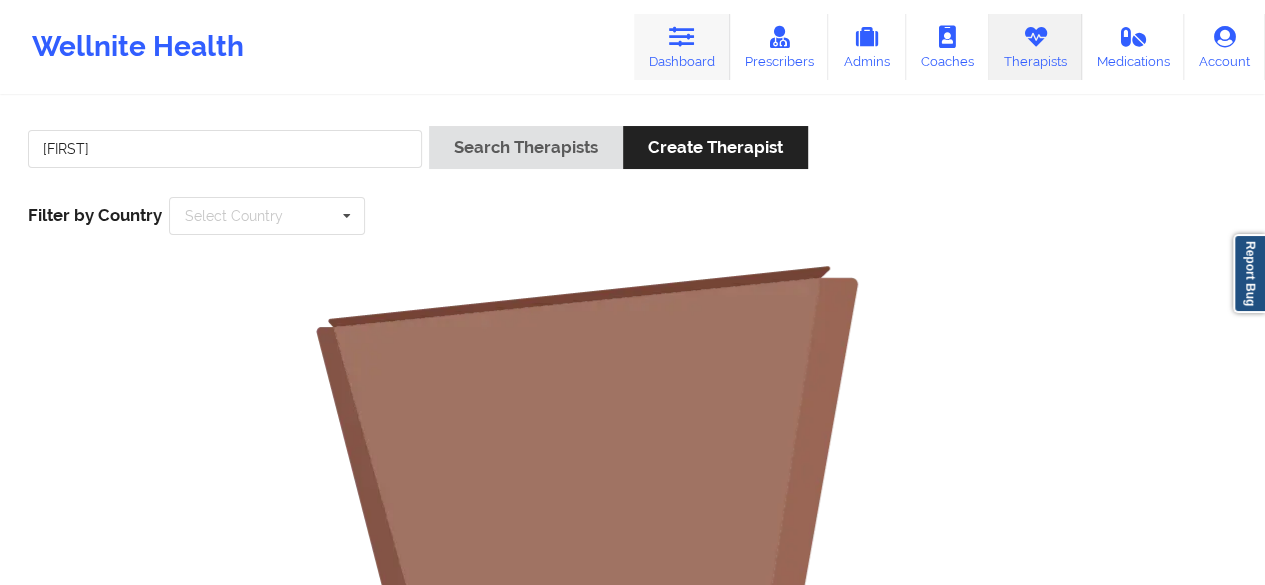 click at bounding box center (682, 37) 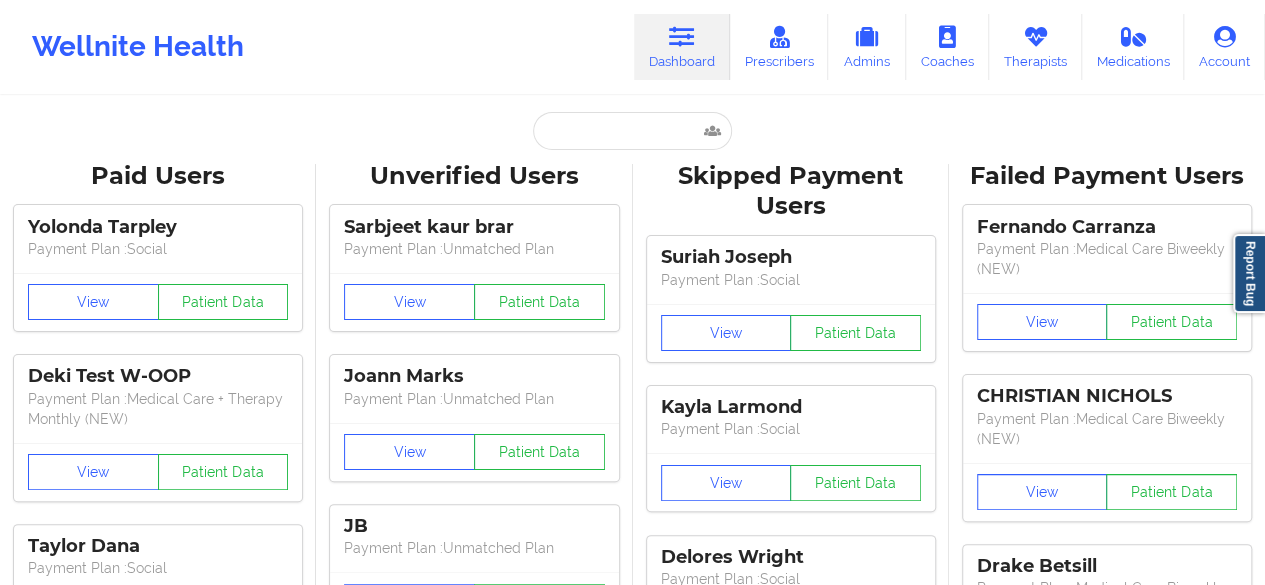 click at bounding box center (682, 37) 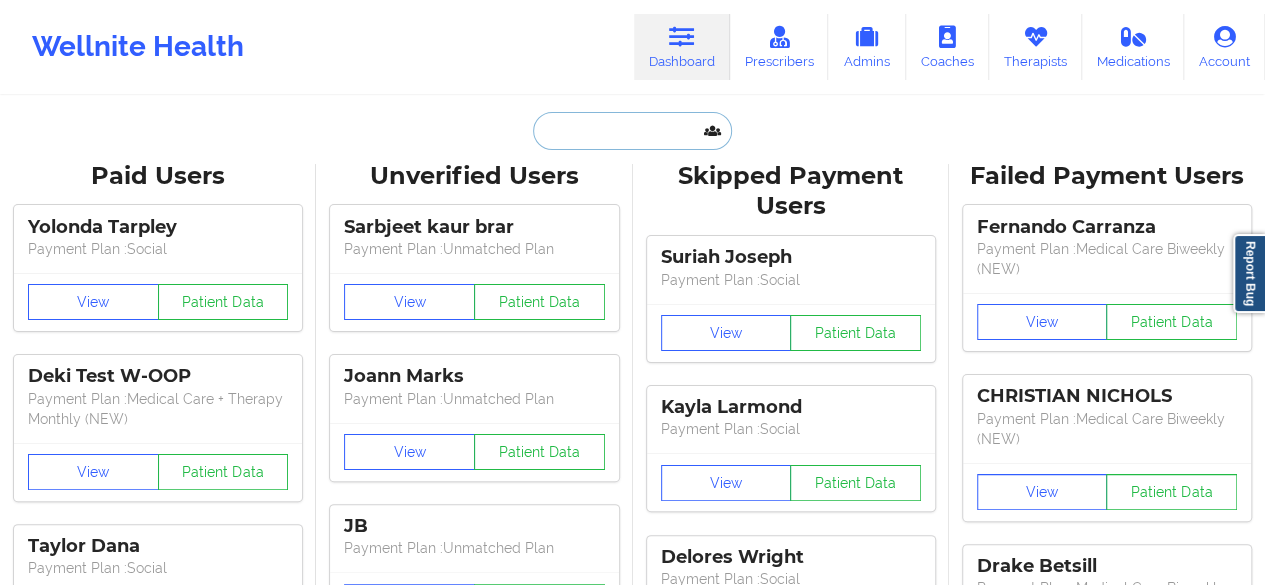 click at bounding box center (632, 131) 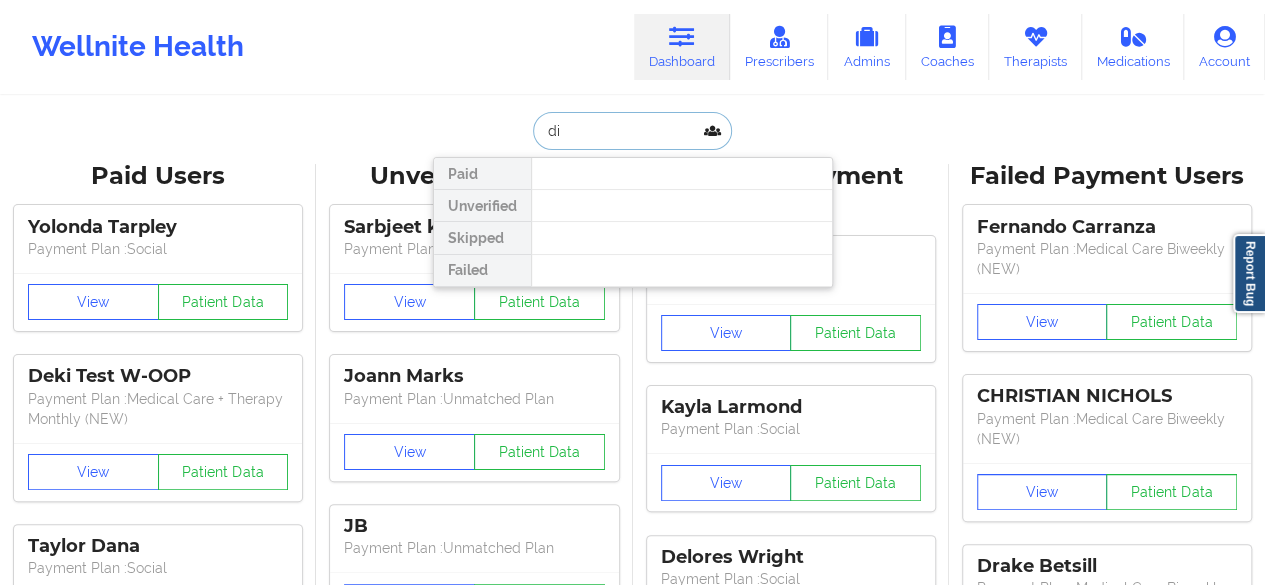 type on "d" 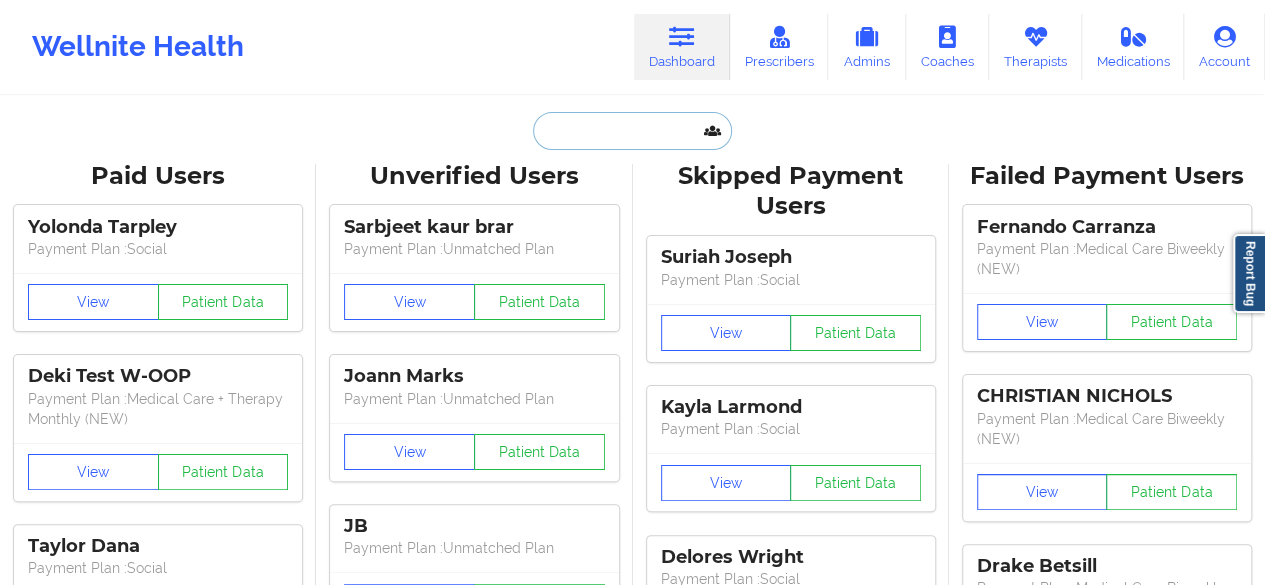 type 